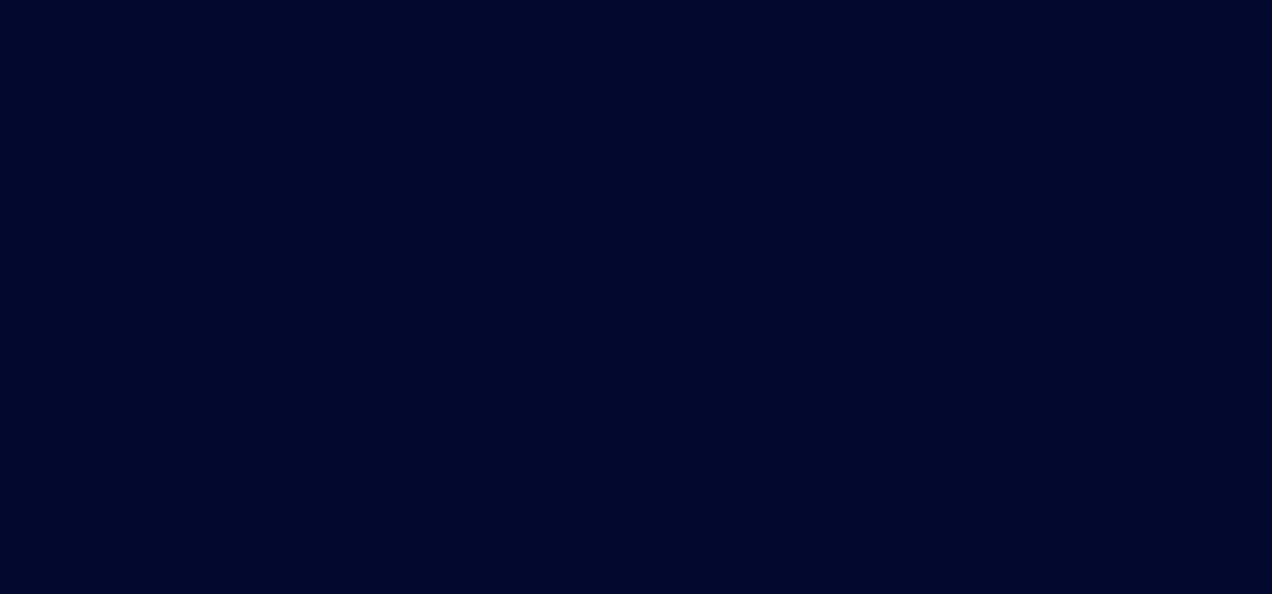 scroll, scrollTop: 0, scrollLeft: 0, axis: both 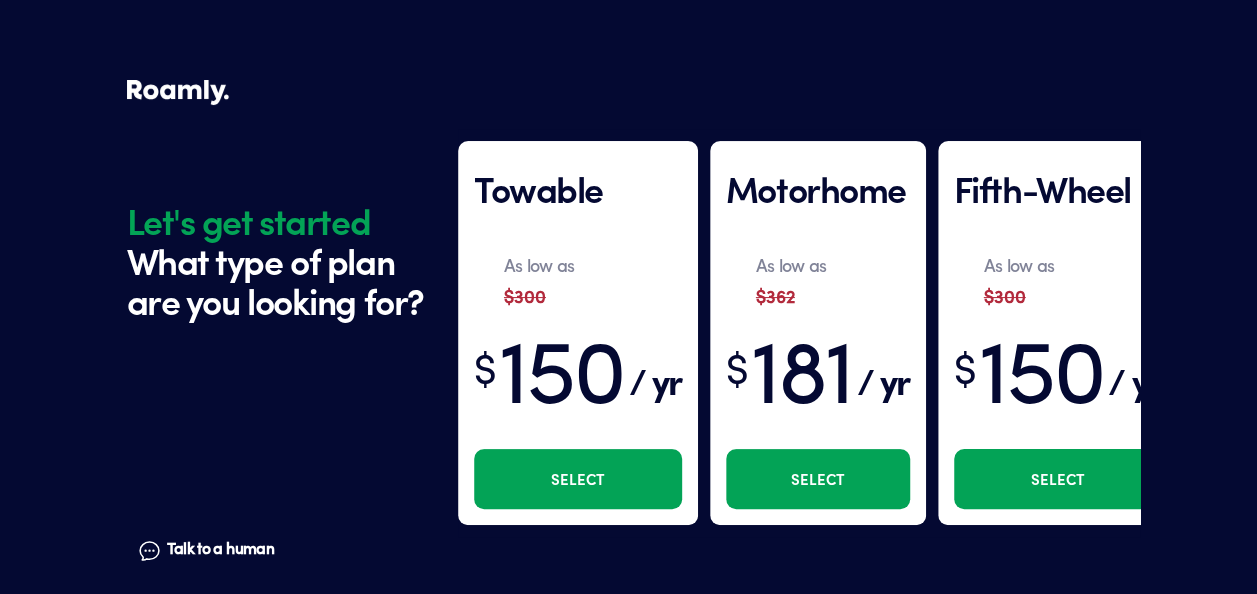 click on "Select" at bounding box center [578, 479] 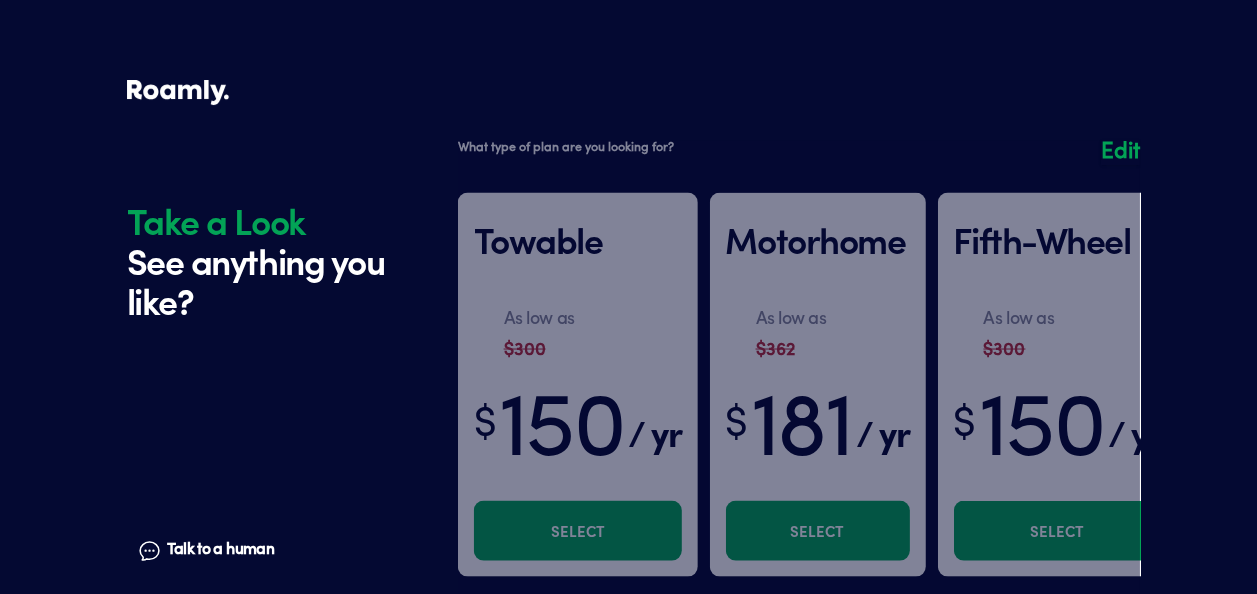 scroll, scrollTop: 276, scrollLeft: 0, axis: vertical 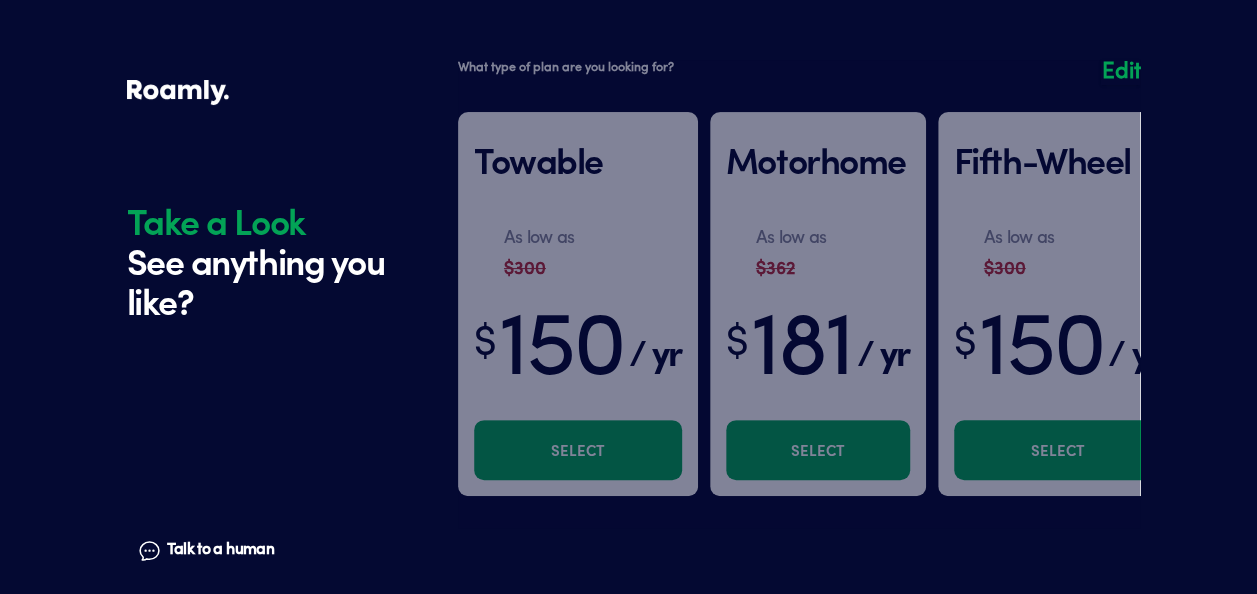 click on "Talk to a human Chat" at bounding box center [264, 452] 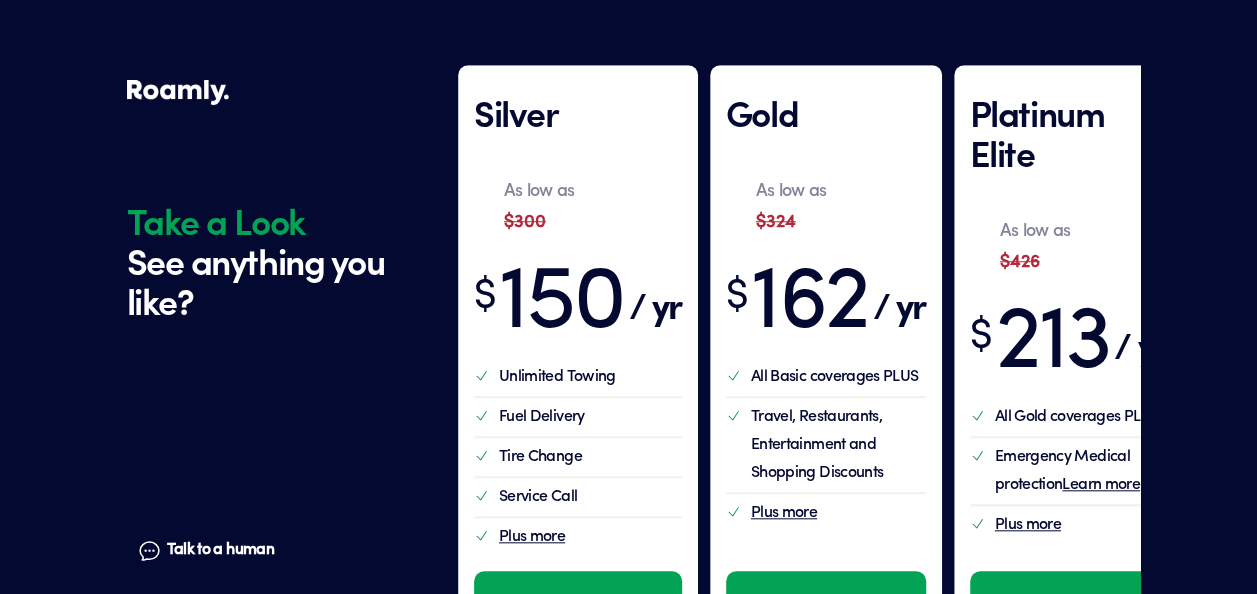 scroll, scrollTop: 680, scrollLeft: 0, axis: vertical 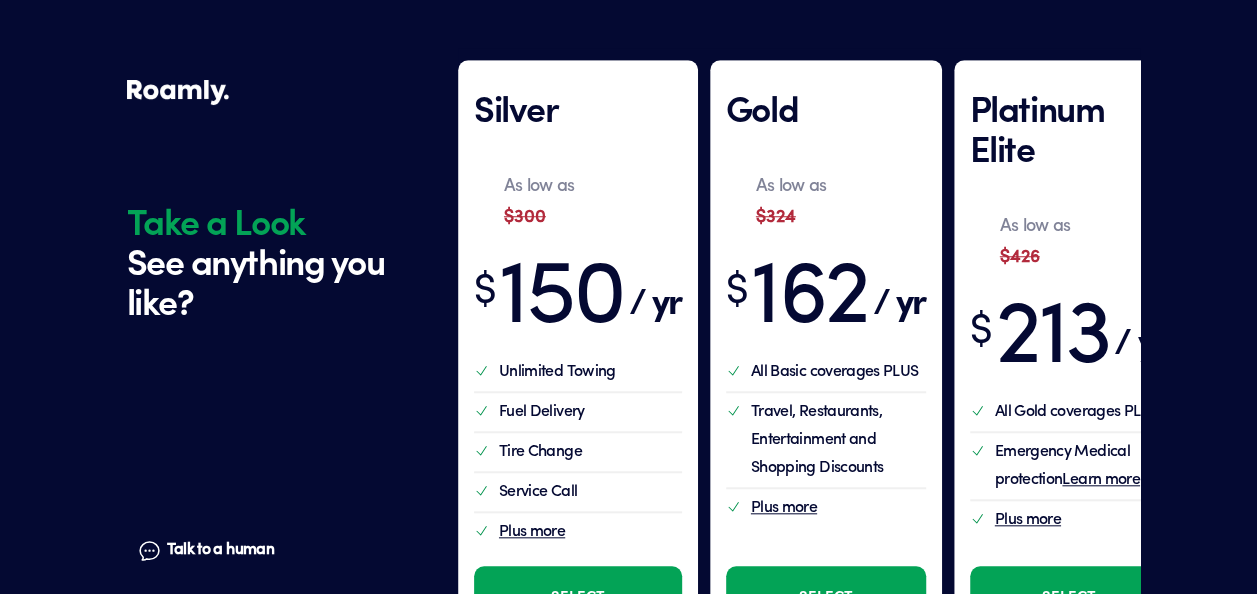 click on "Take a Look See anything you like? Talk to a human Chat" at bounding box center (287, 54) 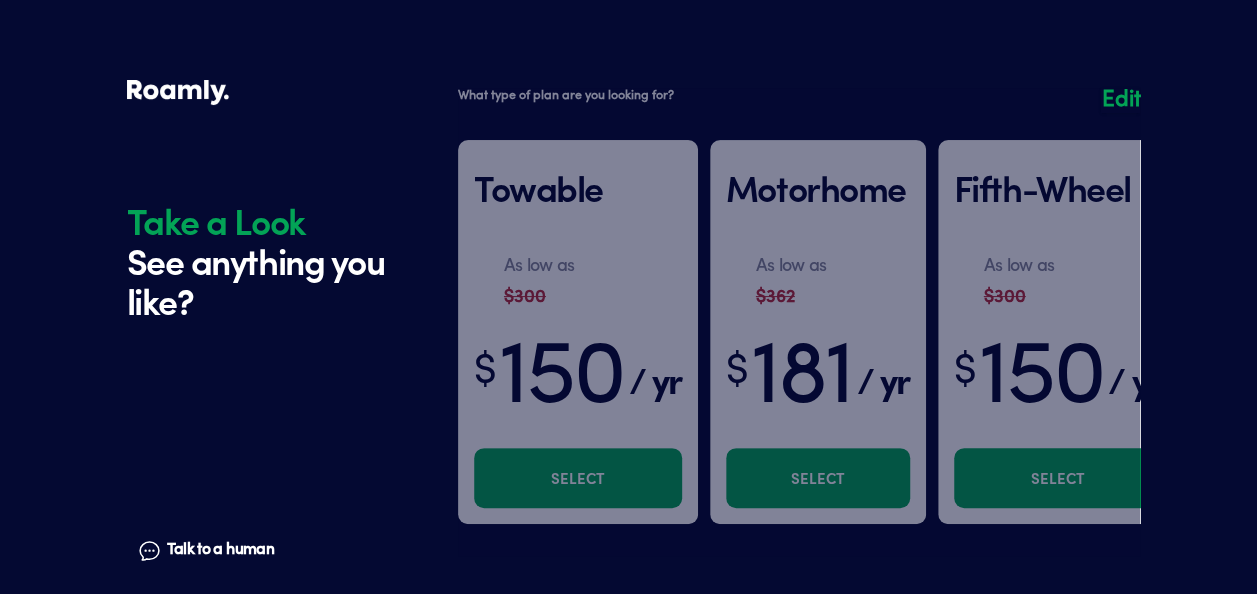 scroll, scrollTop: 60, scrollLeft: 0, axis: vertical 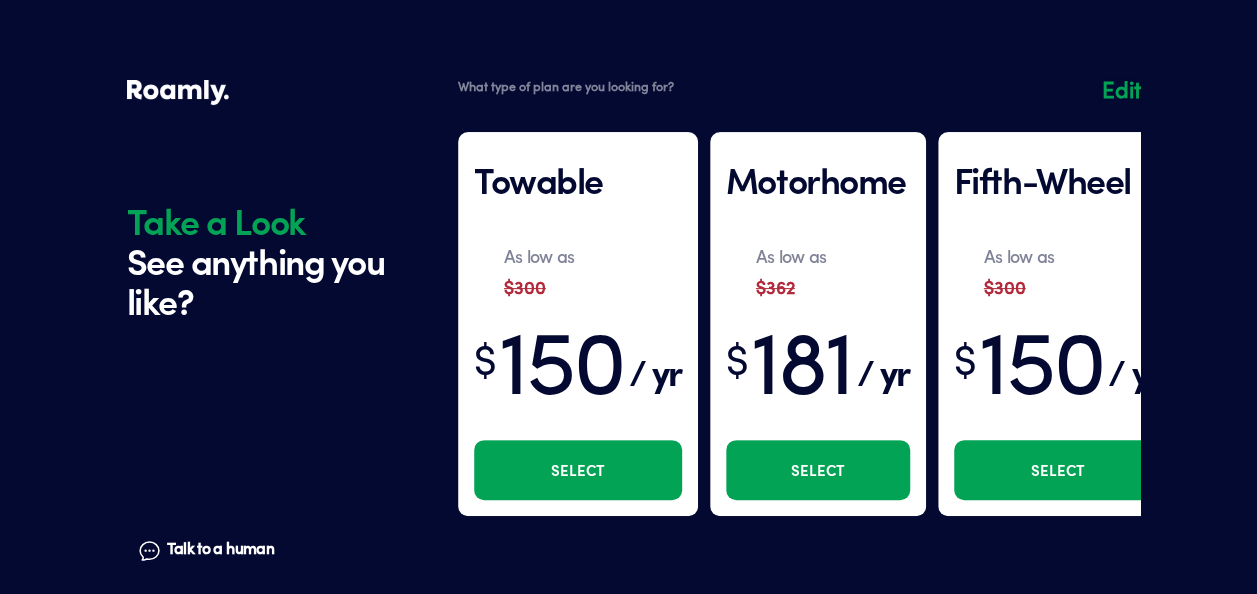 click at bounding box center (799, 314) 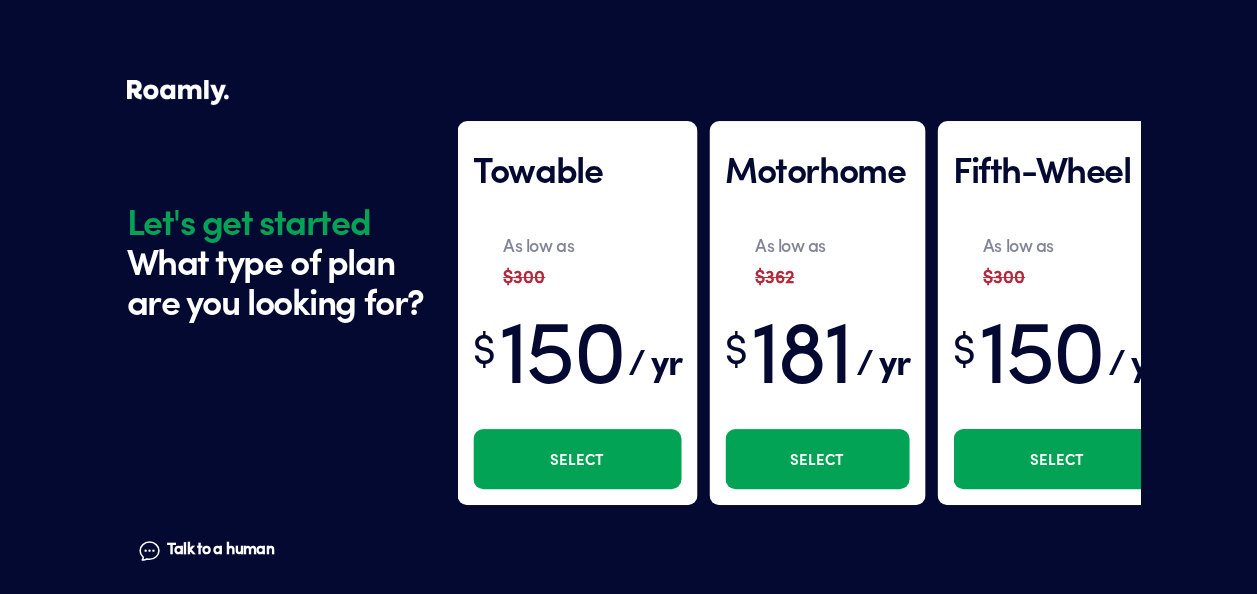 scroll, scrollTop: 0, scrollLeft: 0, axis: both 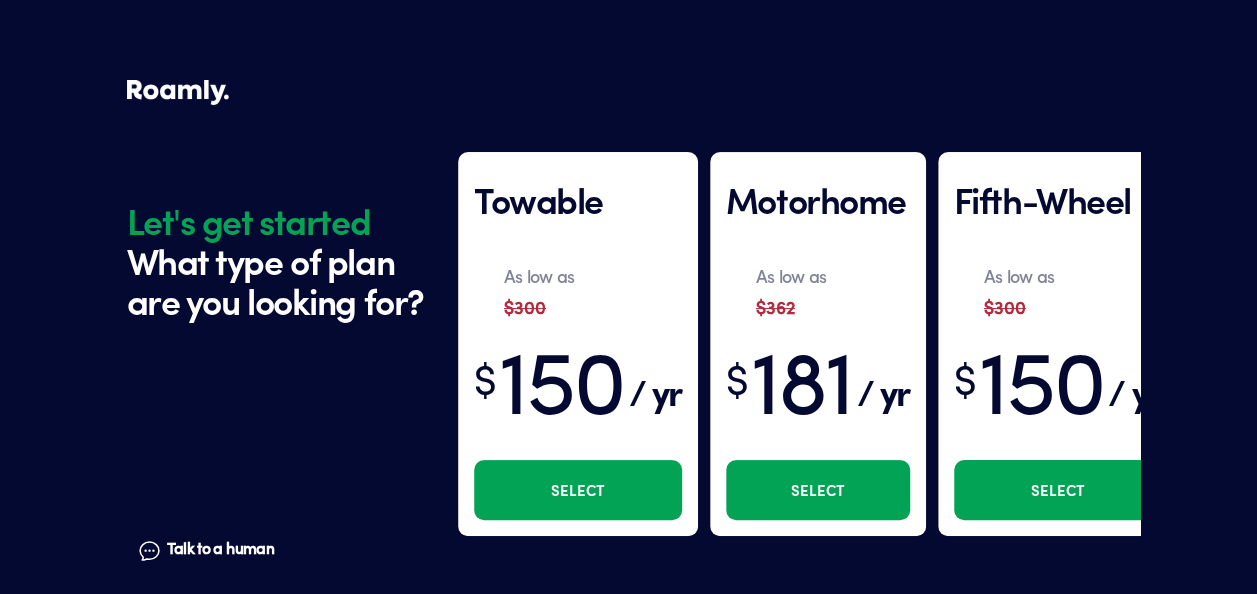 click on "Select" at bounding box center (578, 490) 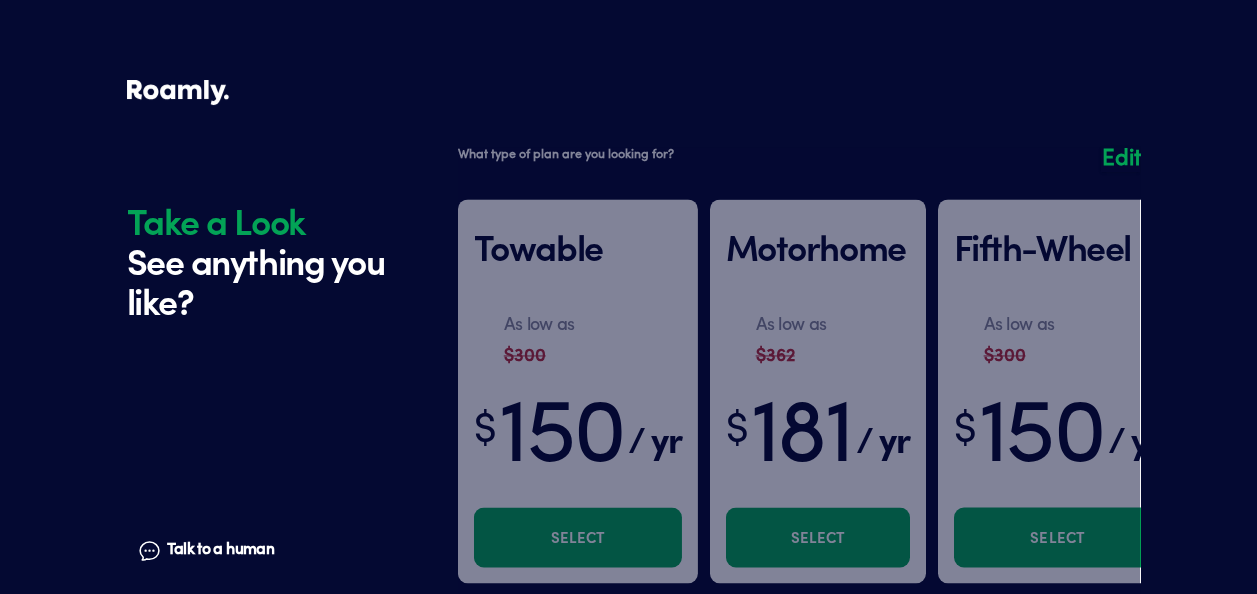 scroll, scrollTop: 265, scrollLeft: 0, axis: vertical 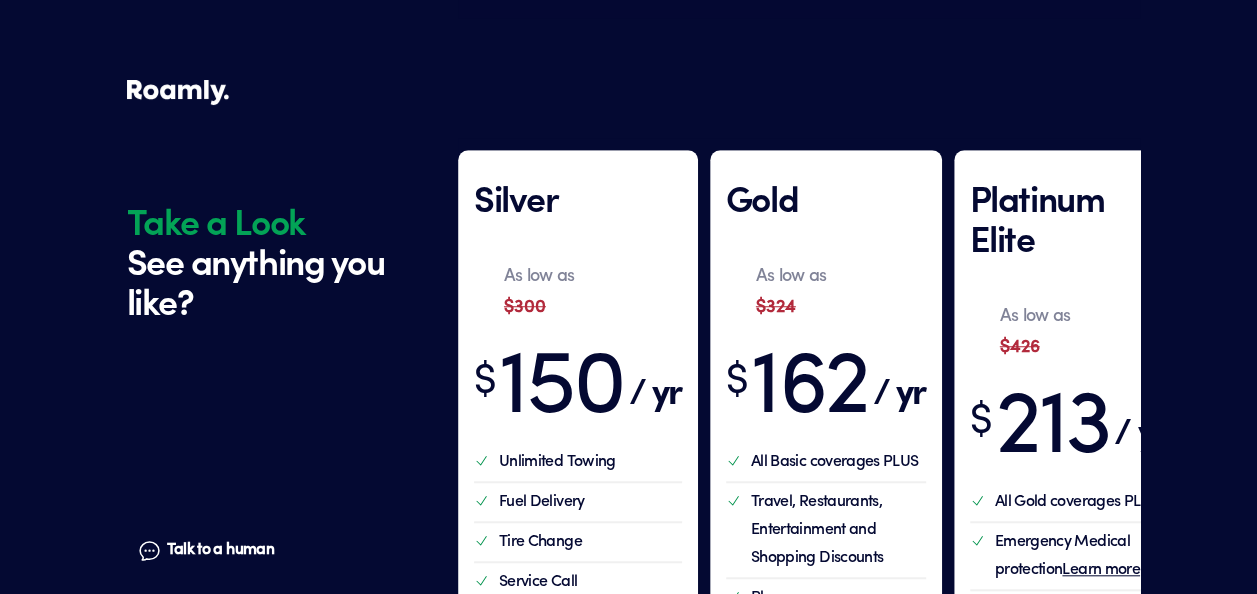 click at bounding box center [264, 398] 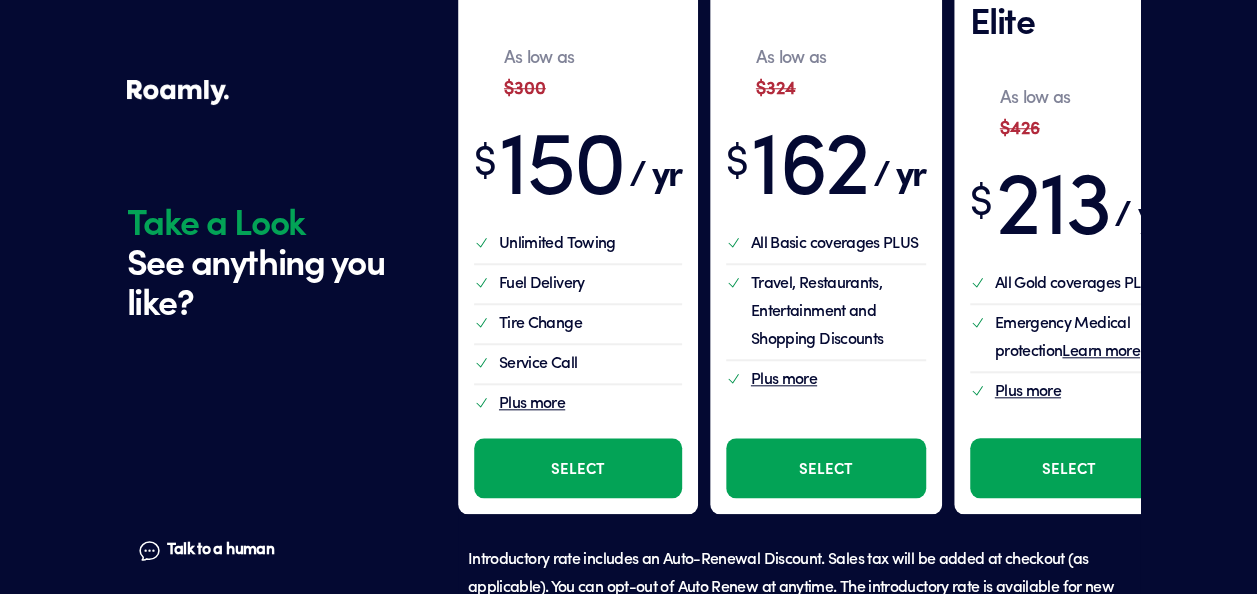 scroll, scrollTop: 877, scrollLeft: 0, axis: vertical 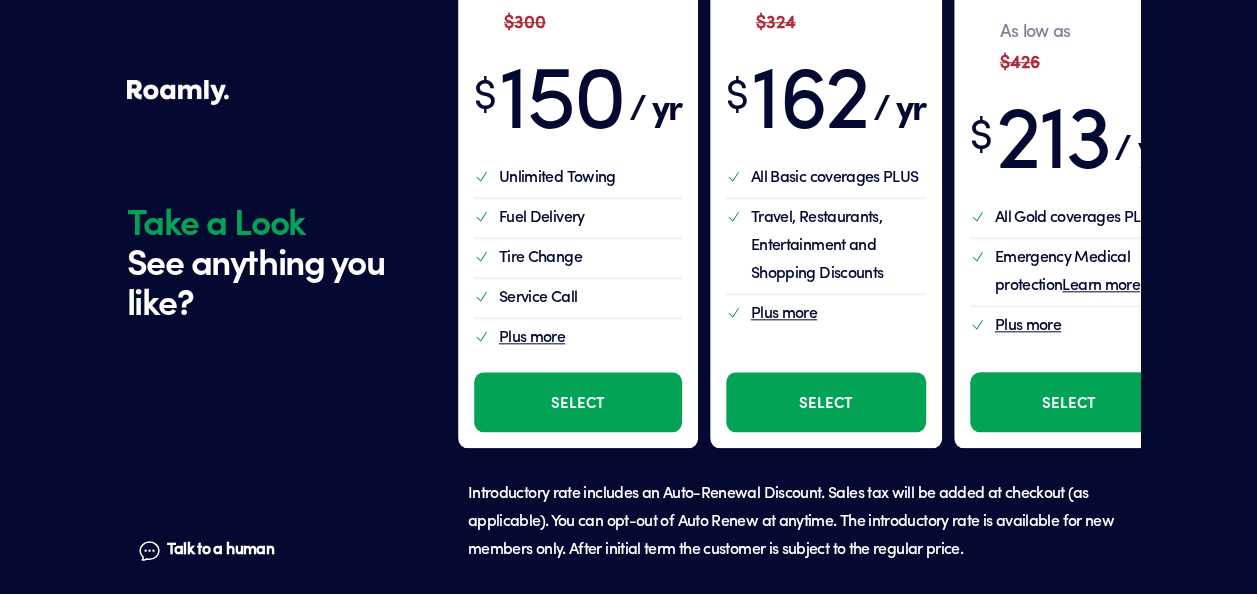 click on "Select" at bounding box center [578, 402] 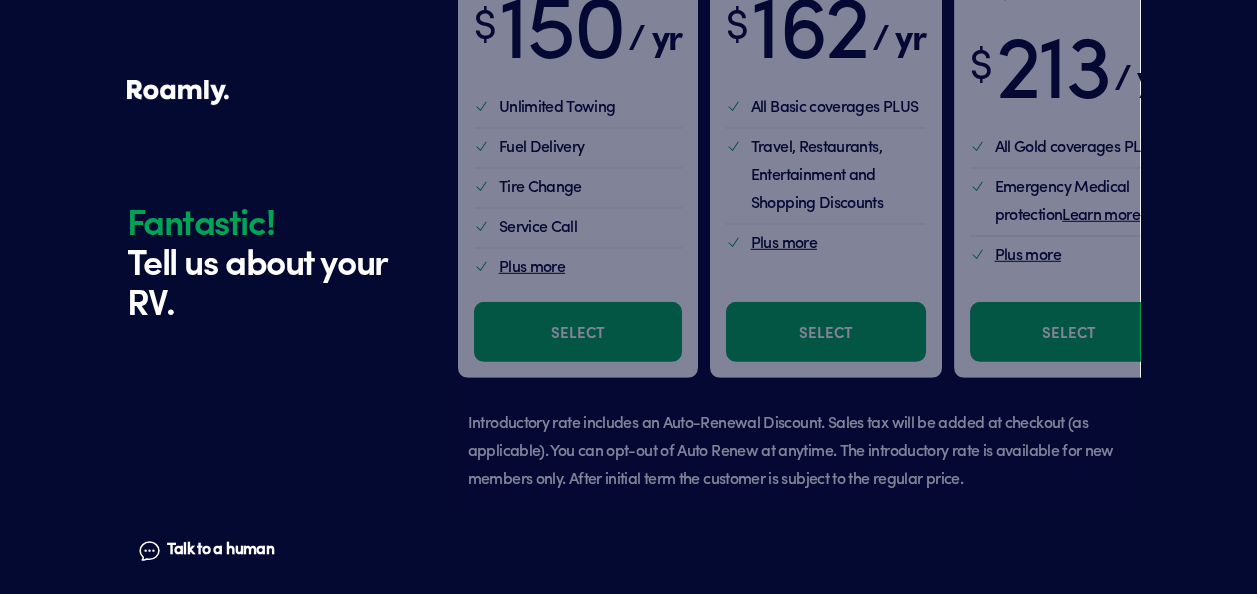 scroll, scrollTop: 1212, scrollLeft: 0, axis: vertical 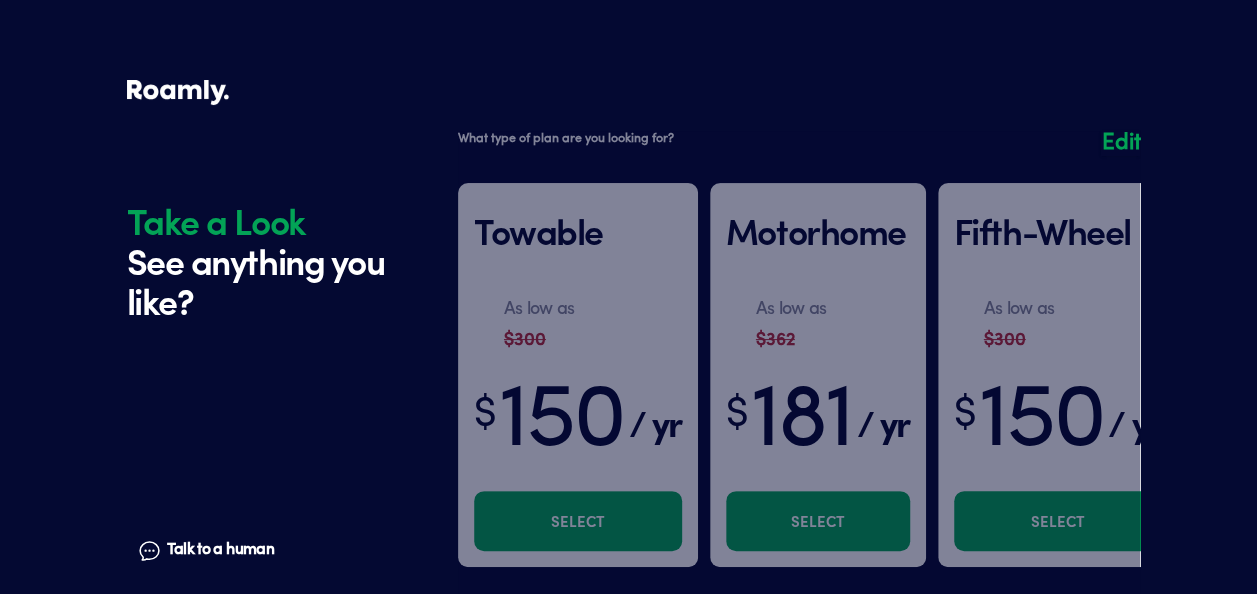 click on "Talk to a human" at bounding box center [220, 550] 